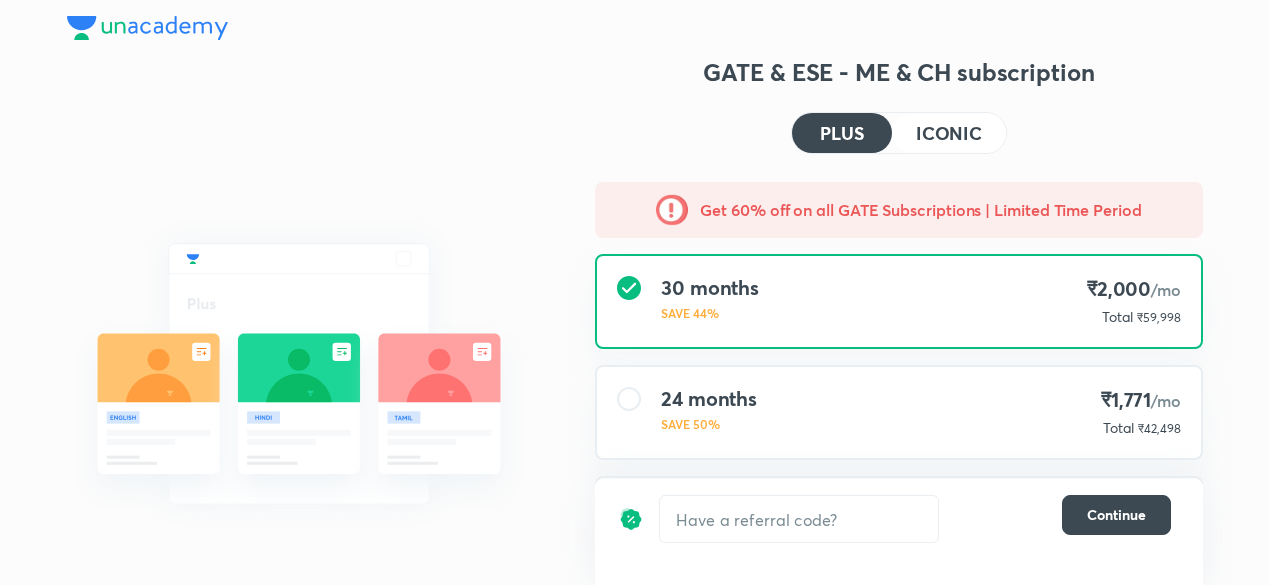 scroll, scrollTop: 0, scrollLeft: 0, axis: both 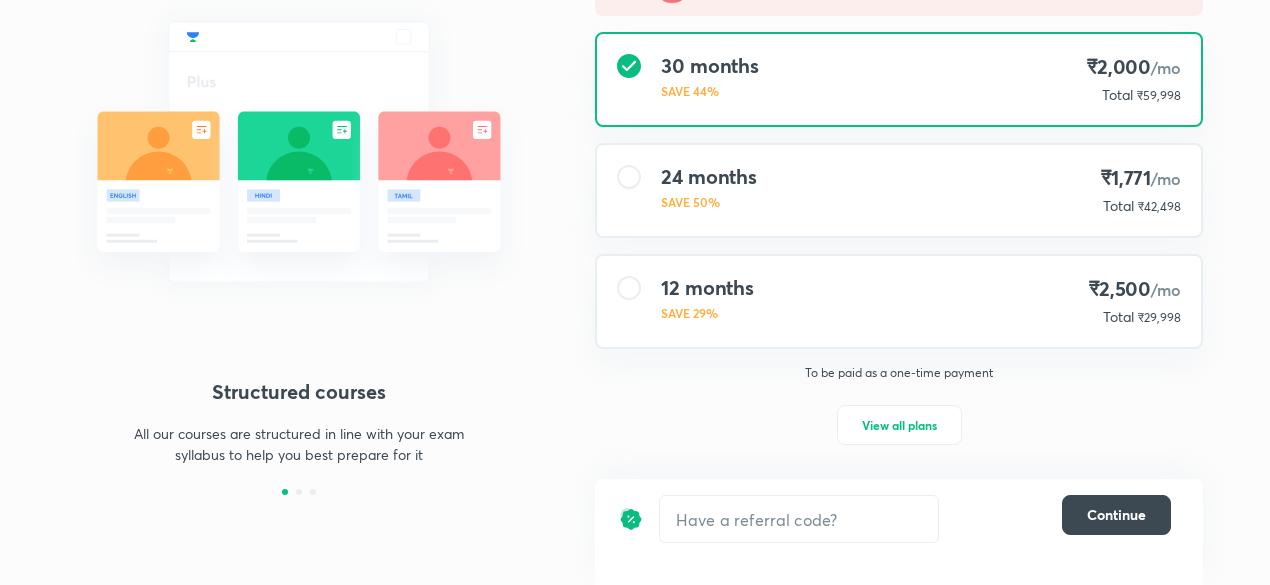 click on "12 months SAVE 29% ₹2,500  /mo Total ₹29,998" at bounding box center [899, 301] 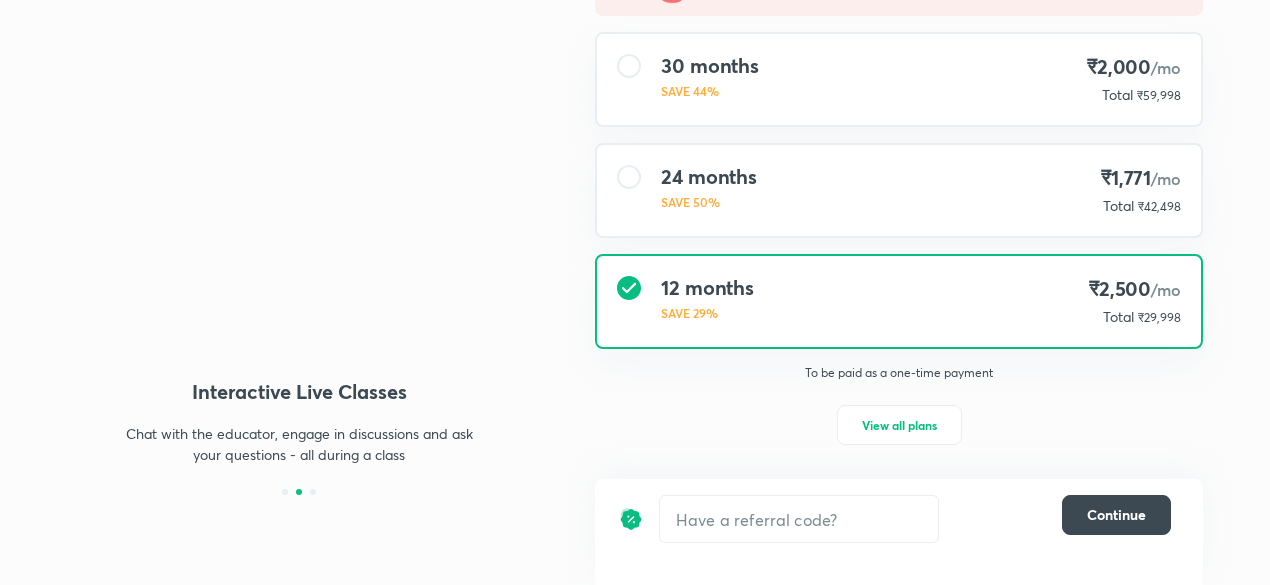 scroll, scrollTop: 224, scrollLeft: 0, axis: vertical 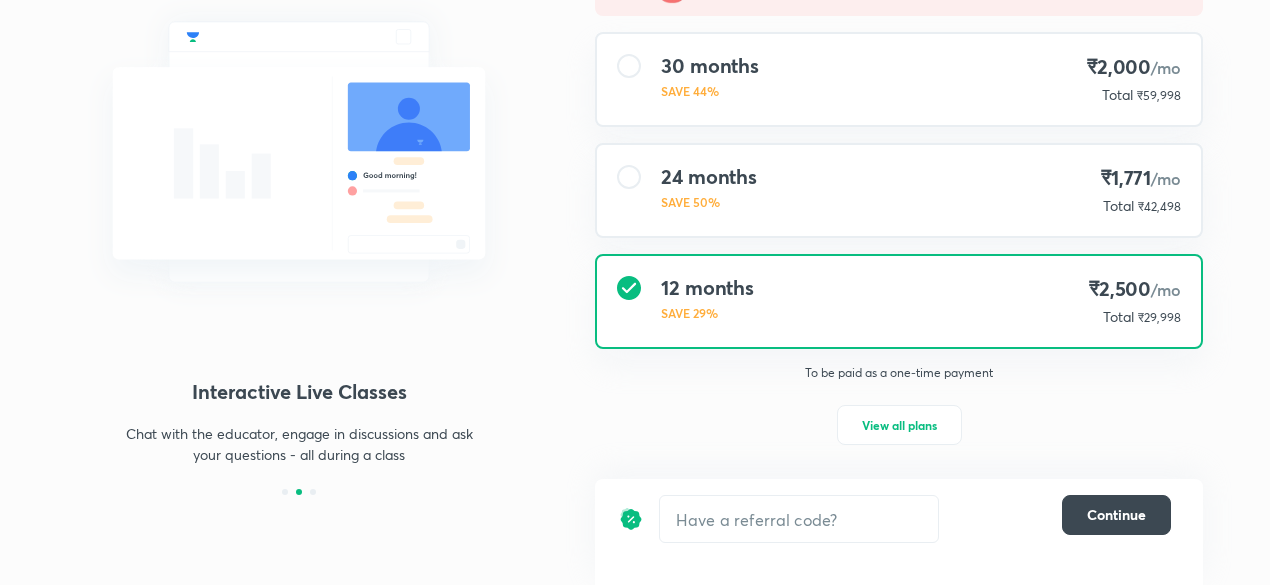 click on "24 months SAVE 50% ₹1,771  /mo Total ₹42,498" at bounding box center [899, 190] 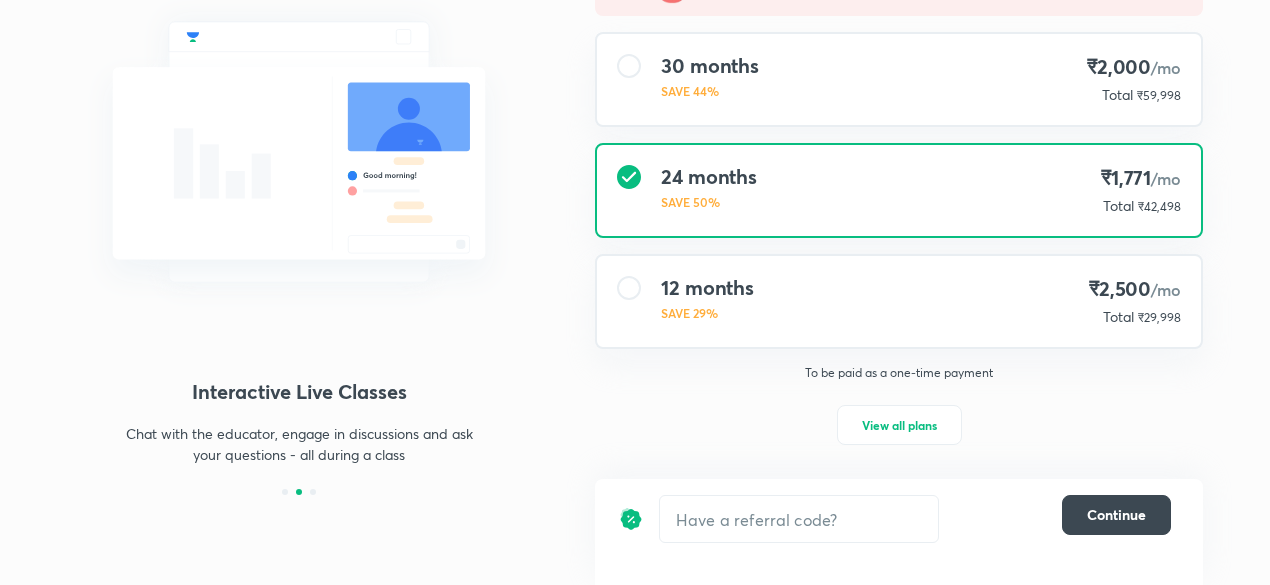click on "12 months" at bounding box center (707, 288) 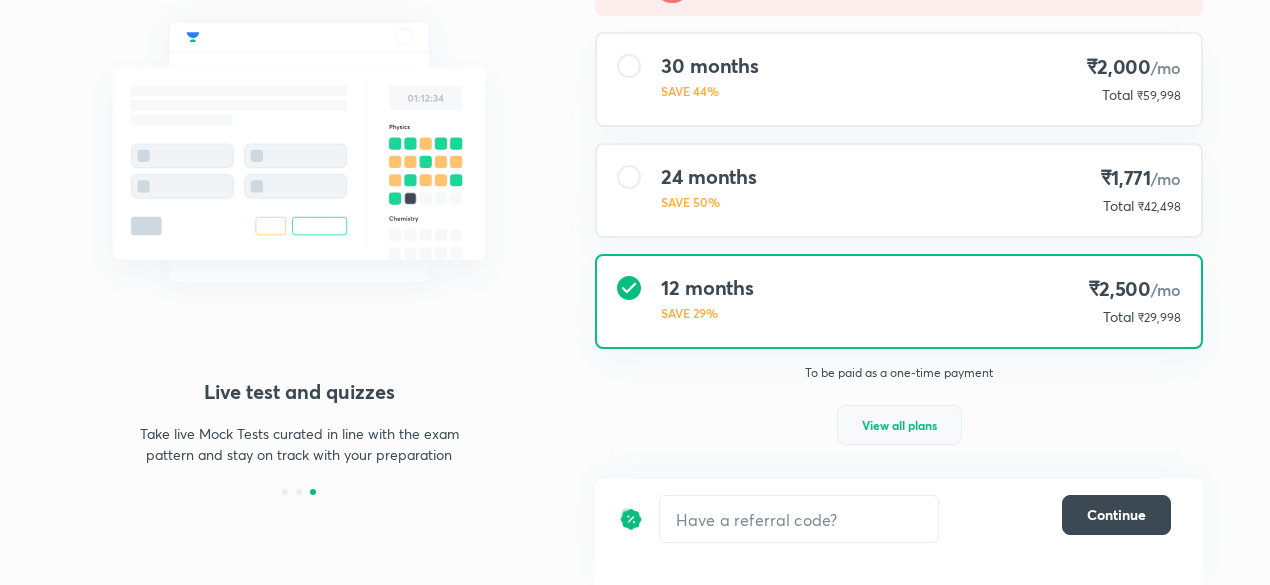 click on "View all plans" at bounding box center (899, 425) 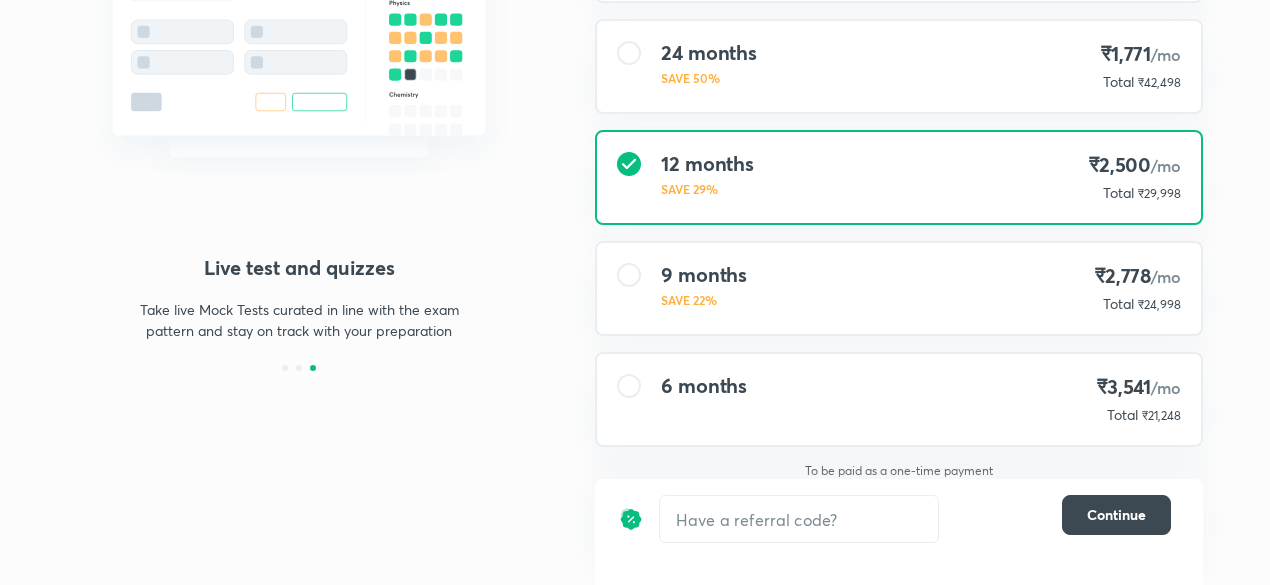 scroll, scrollTop: 360, scrollLeft: 0, axis: vertical 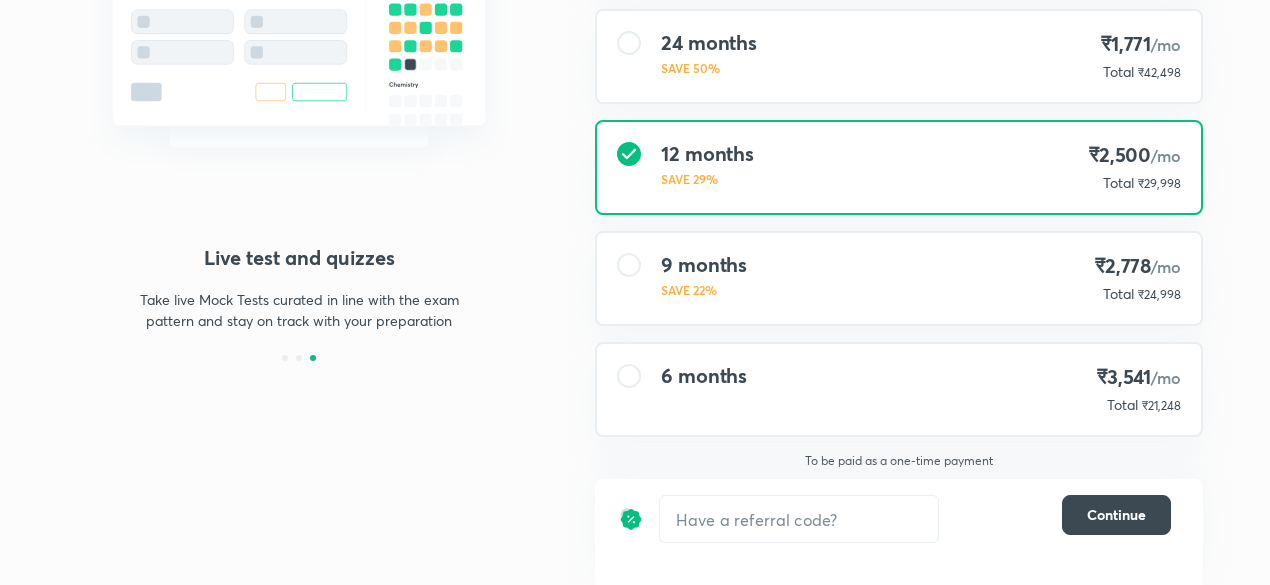 click on "6 months ₹3,541  /mo Total ₹21,248" at bounding box center (899, 389) 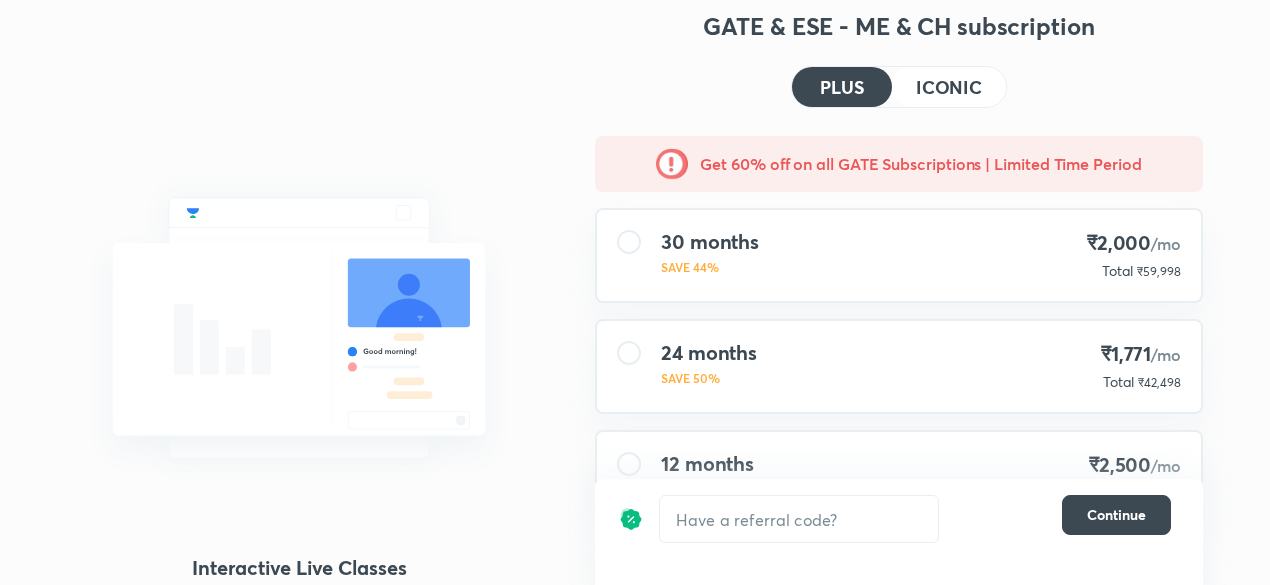 scroll, scrollTop: 360, scrollLeft: 0, axis: vertical 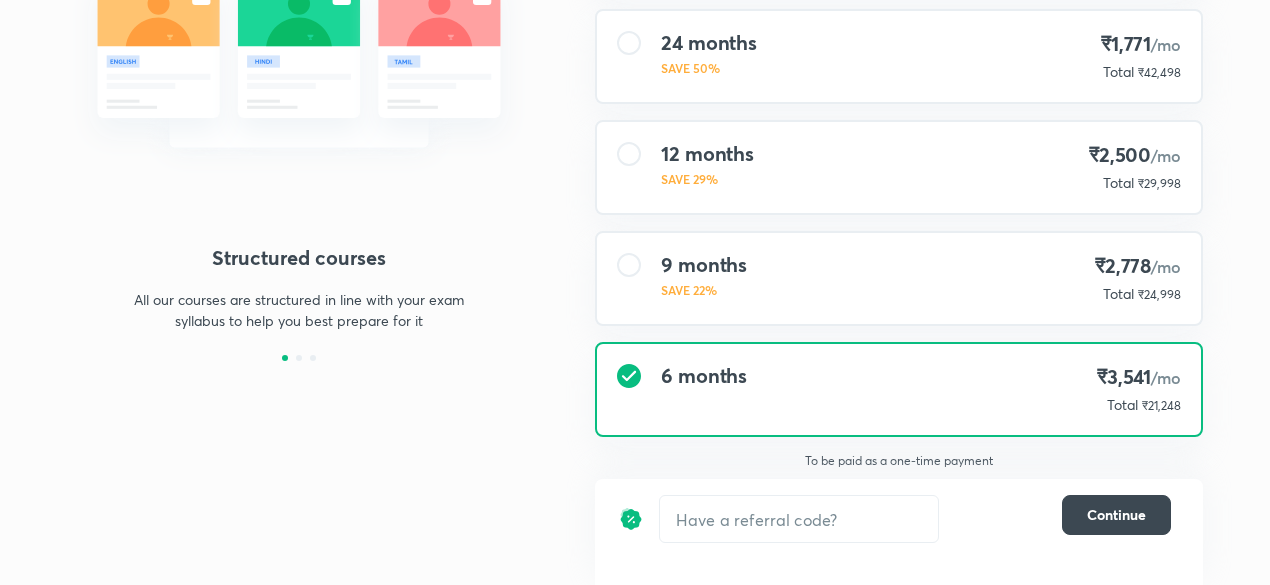 click on "9 months SAVE 22% ₹2,778  /mo Total ₹24,998" at bounding box center (899, 278) 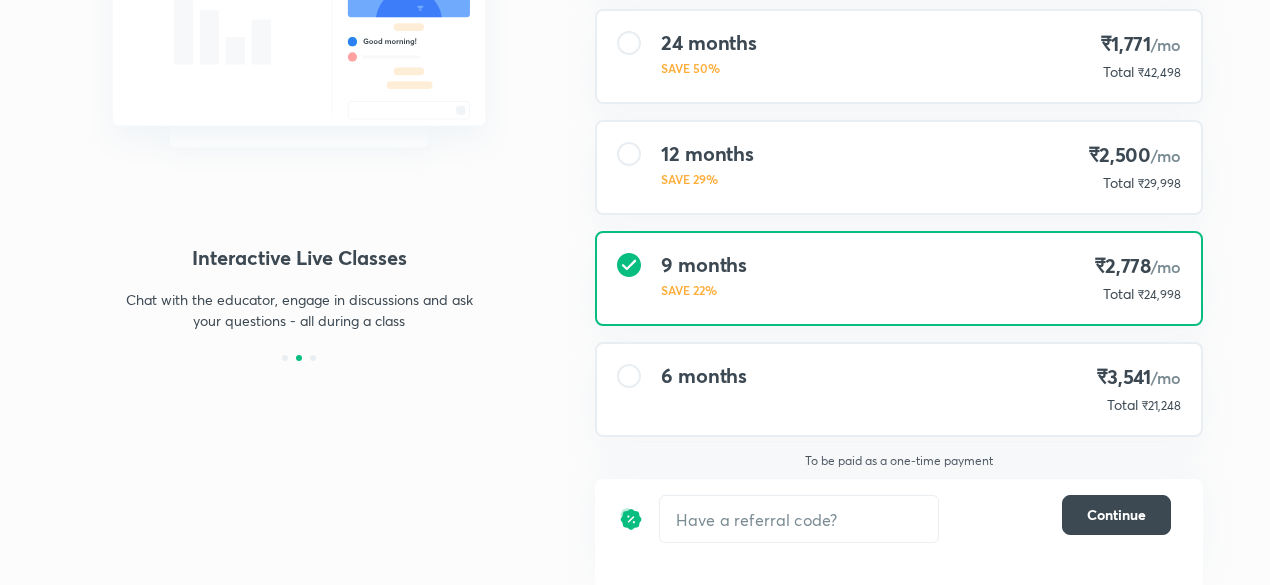 click on "6 months ₹3,541  /mo Total ₹21,248" at bounding box center [899, 389] 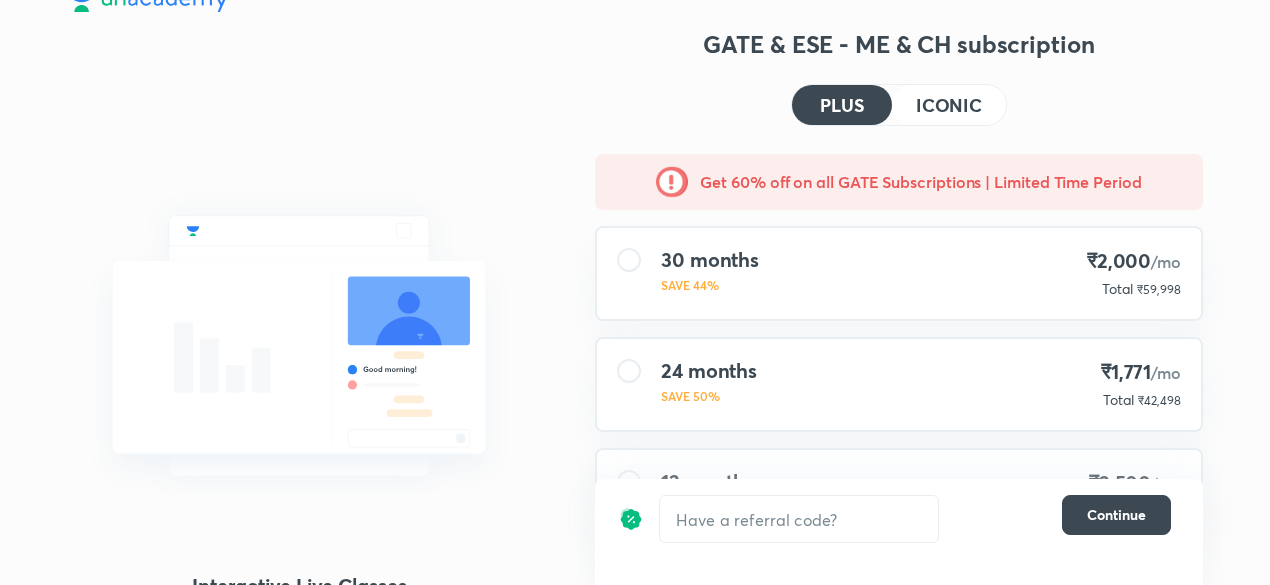 scroll, scrollTop: 27, scrollLeft: 0, axis: vertical 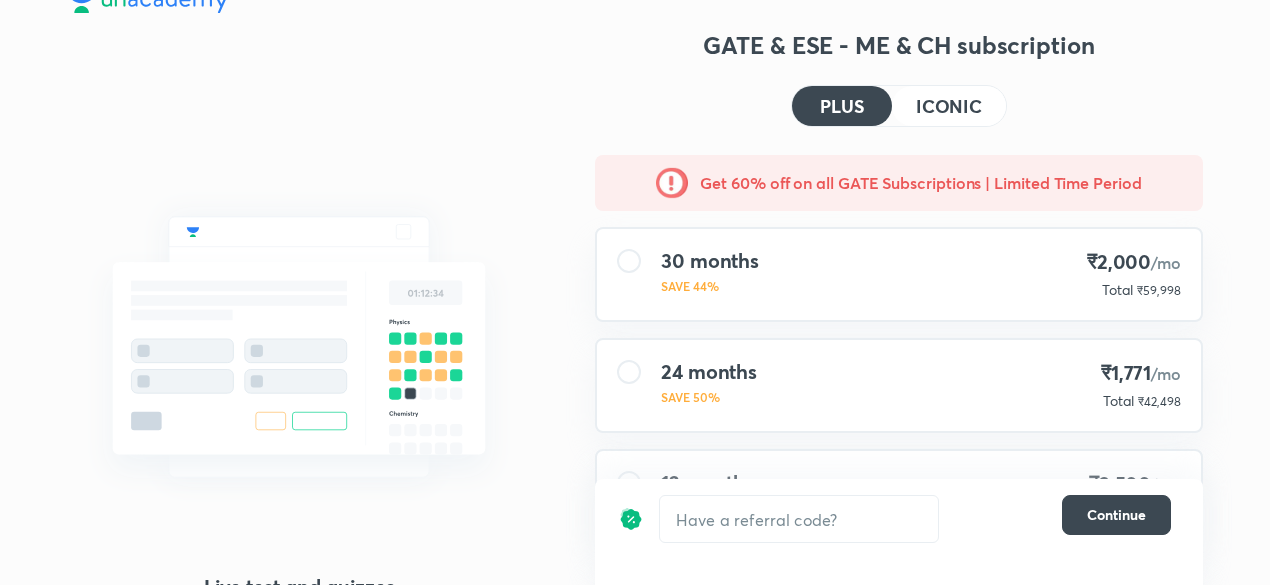 click on "ICONIC" at bounding box center [949, 106] 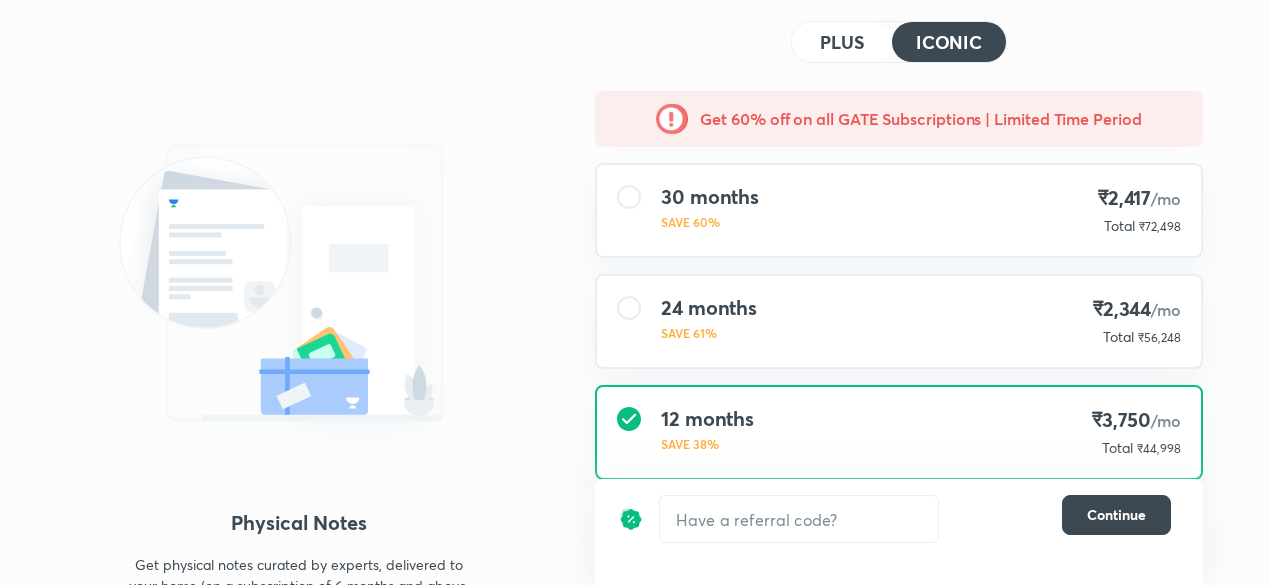 scroll, scrollTop: 0, scrollLeft: 0, axis: both 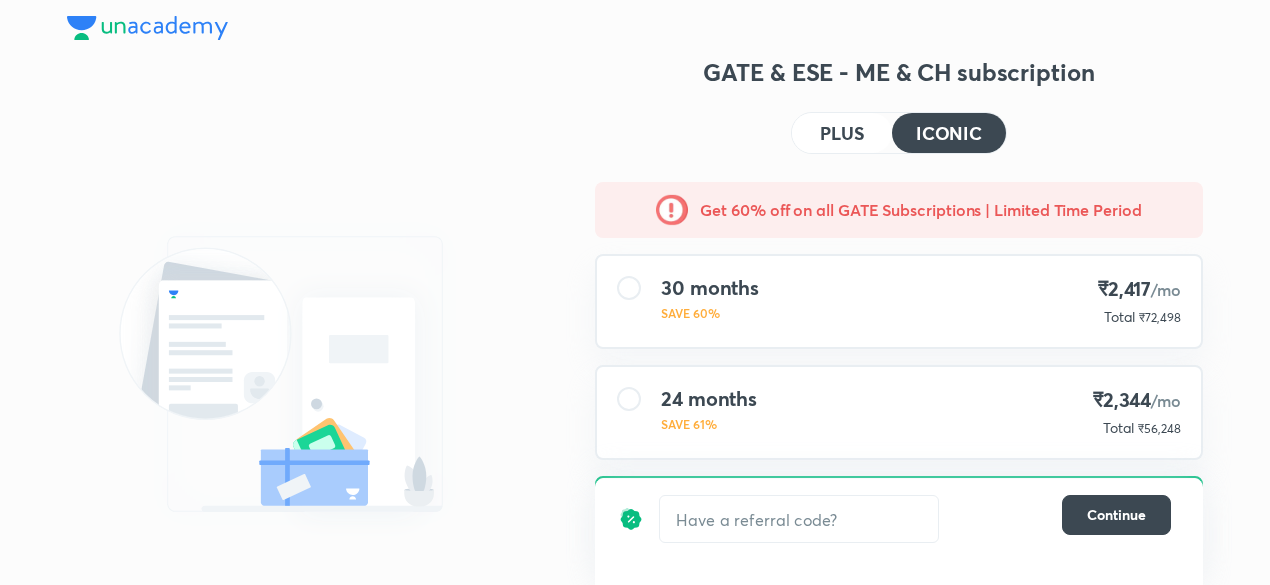 click on "PLUS" at bounding box center (842, 133) 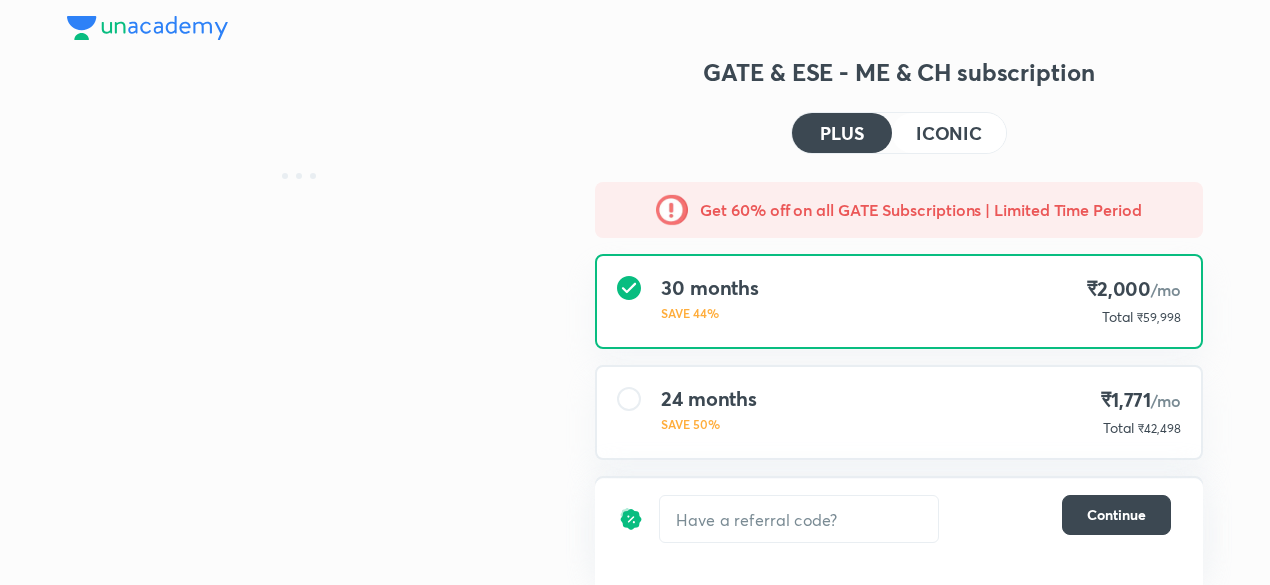 scroll, scrollTop: 360, scrollLeft: 0, axis: vertical 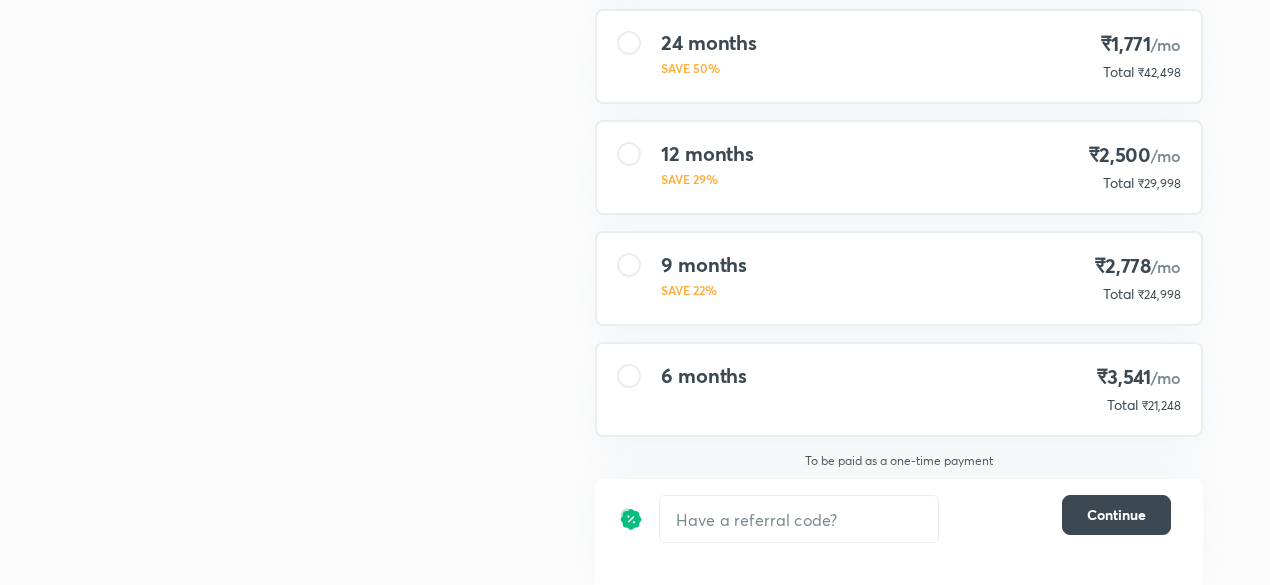 click on "6 months ₹3,541  /mo Total ₹21,248" at bounding box center [899, 389] 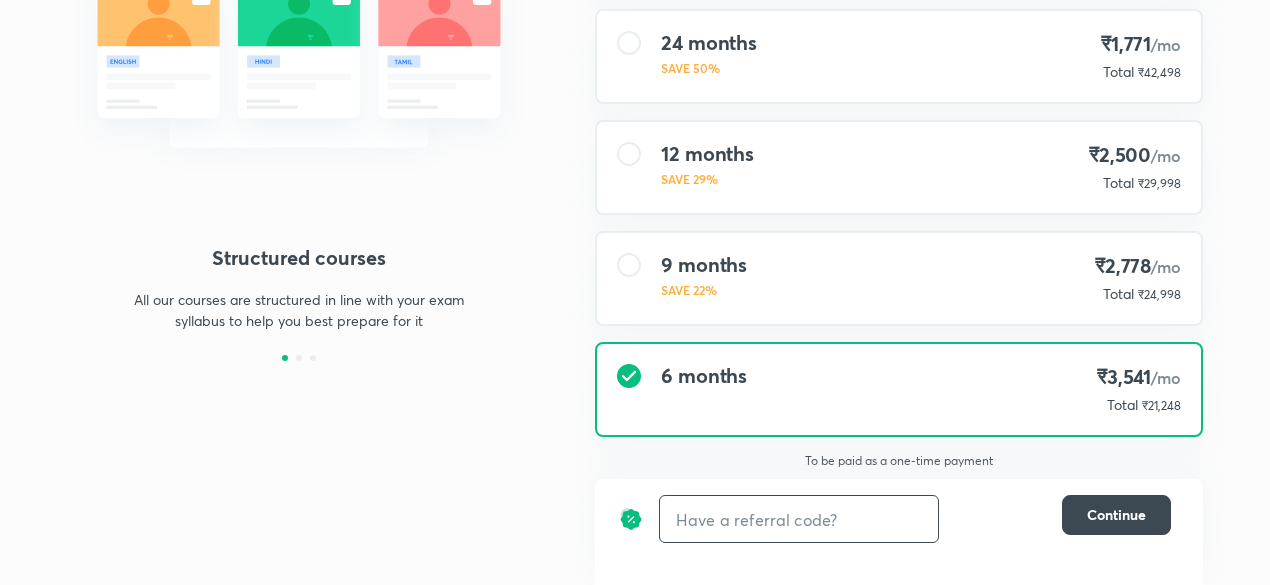 click at bounding box center (799, 519) 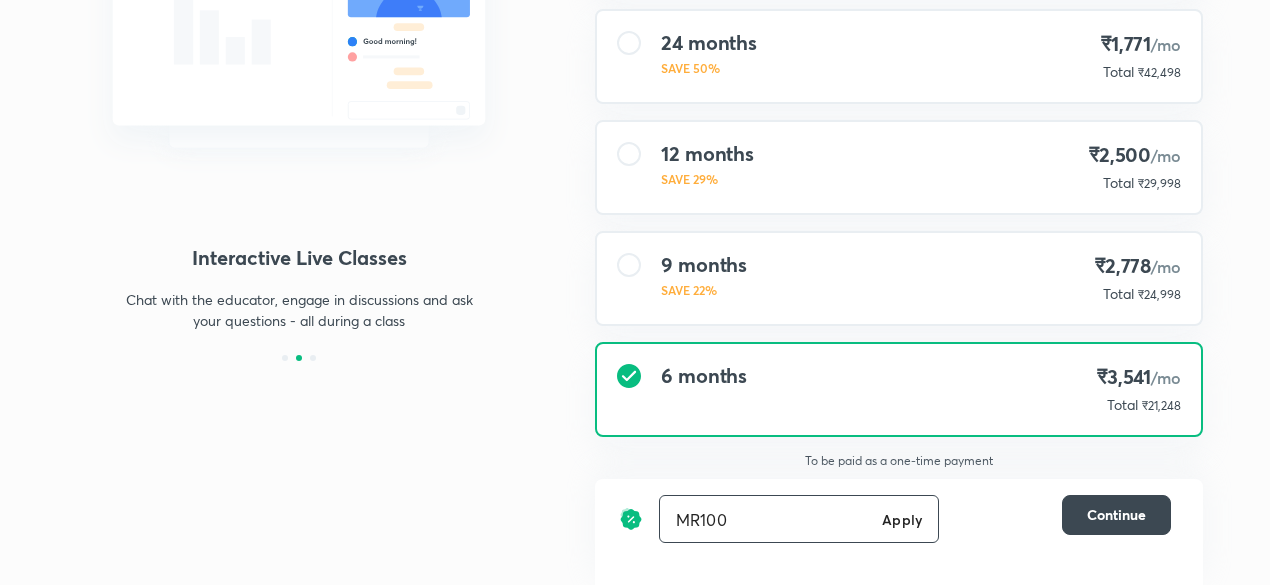 type on "MR100" 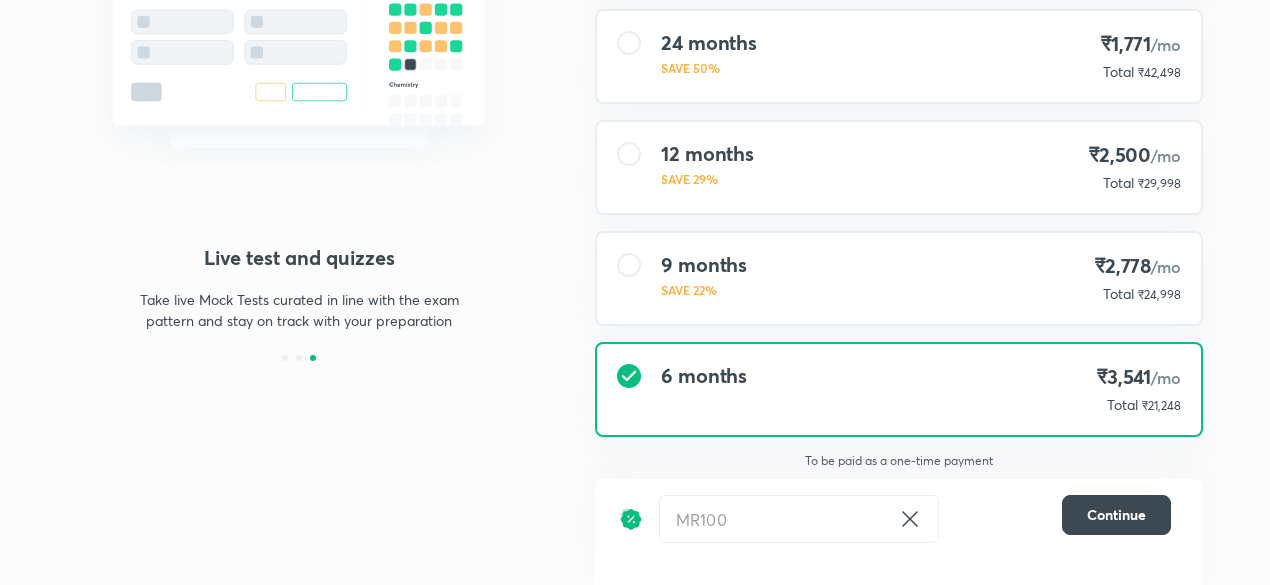 scroll, scrollTop: 356, scrollLeft: 0, axis: vertical 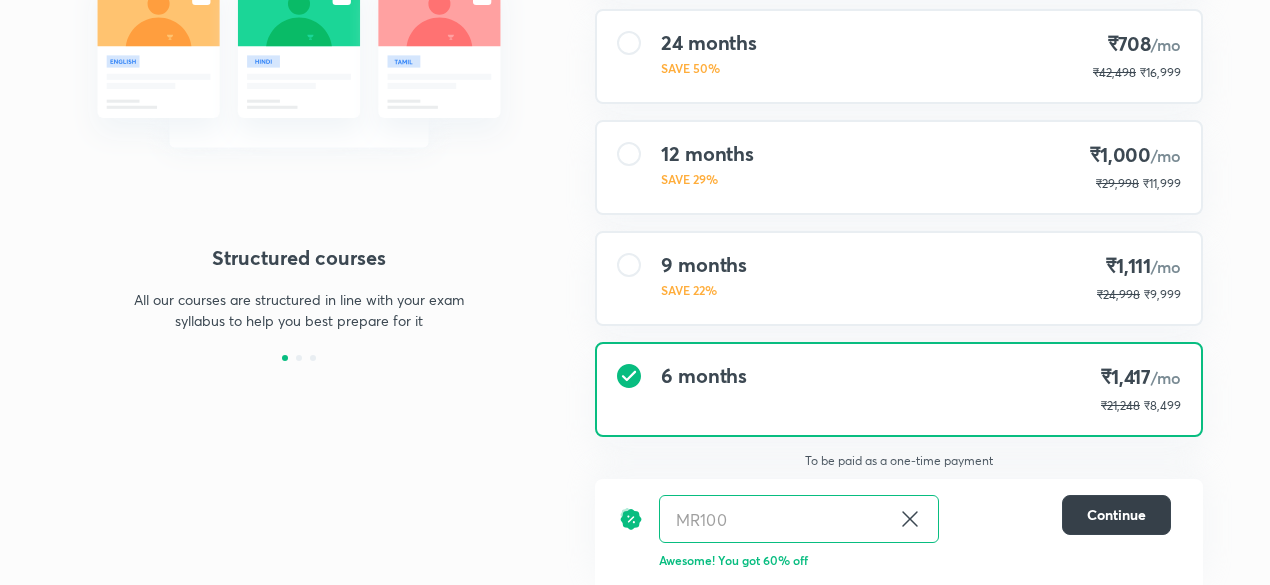 click on "Continue" at bounding box center (1116, 515) 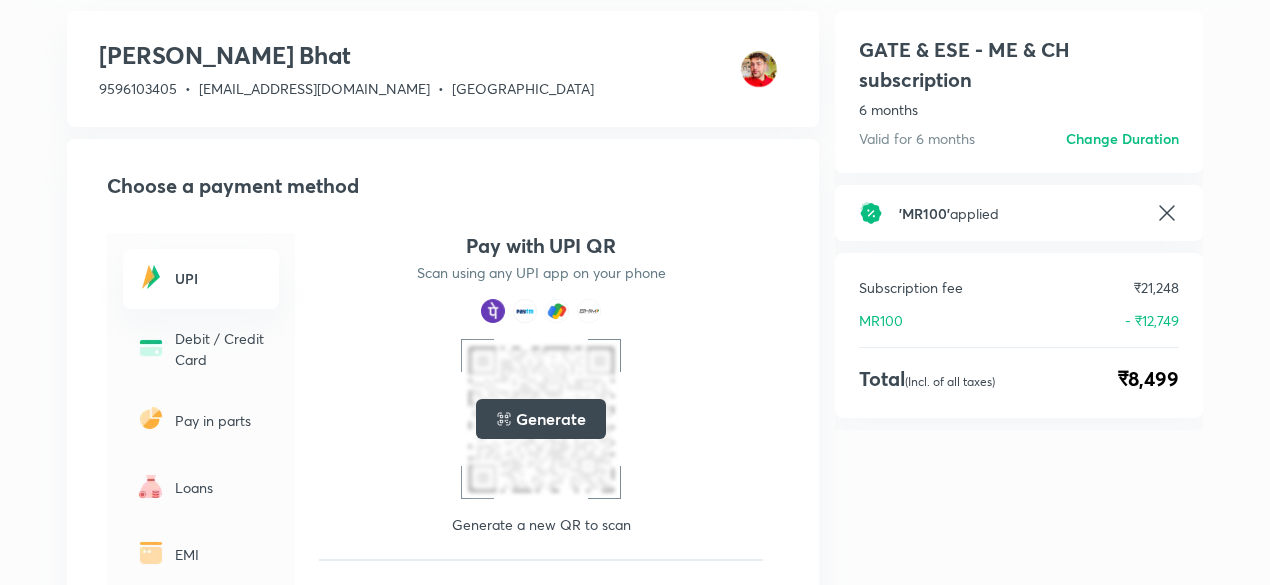 scroll, scrollTop: 100, scrollLeft: 0, axis: vertical 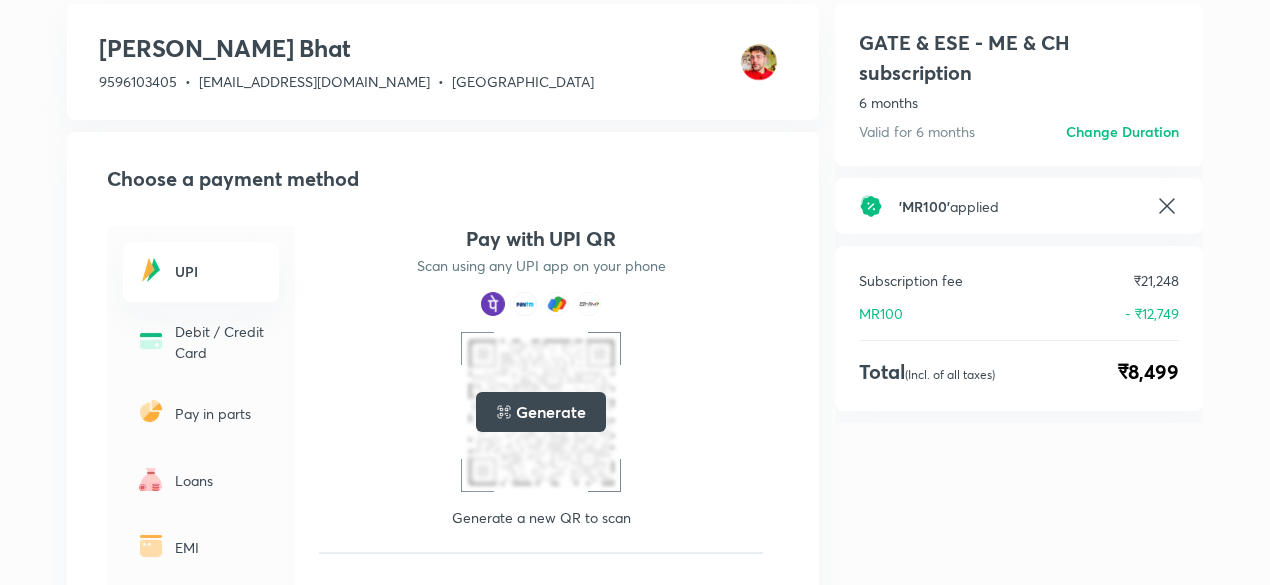 click on "Pay in parts" at bounding box center [221, 413] 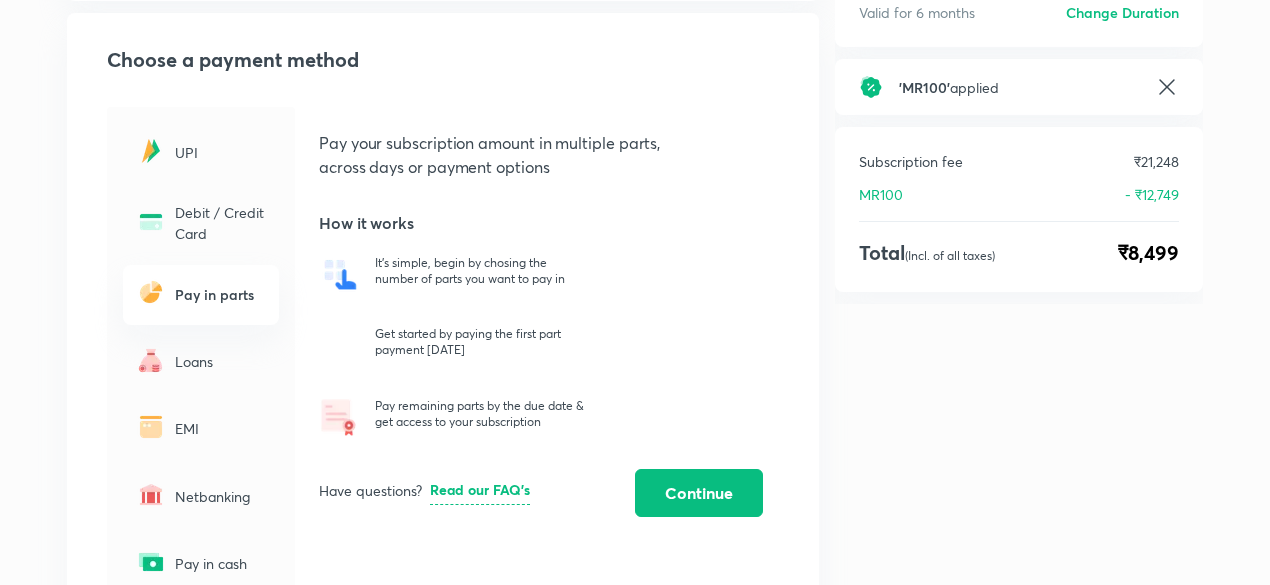 scroll, scrollTop: 215, scrollLeft: 0, axis: vertical 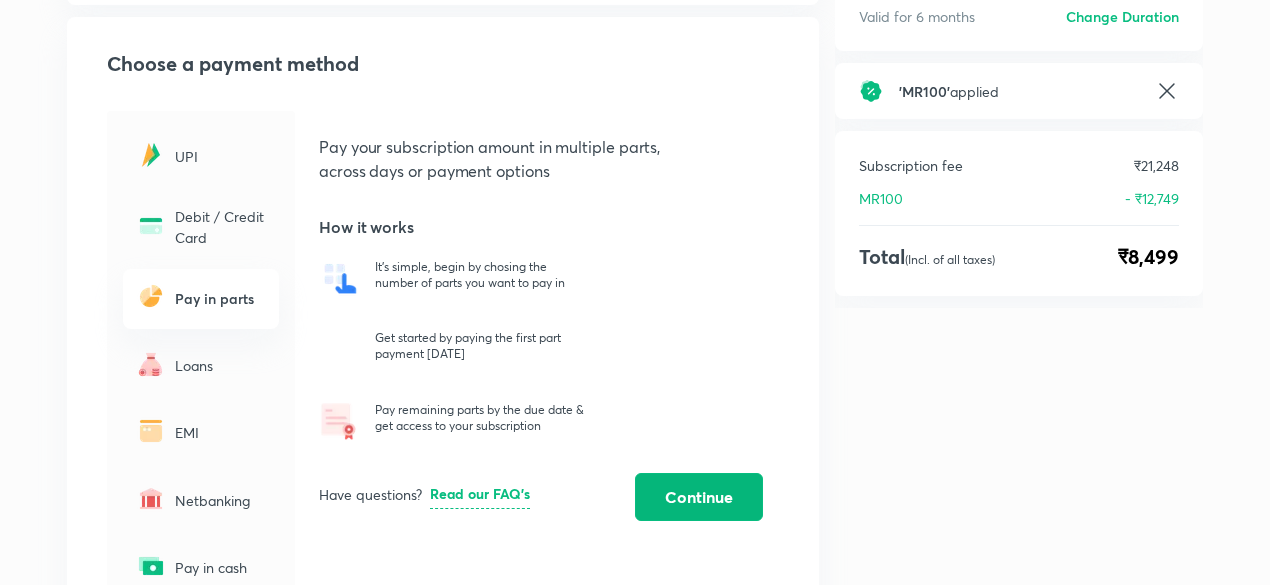 click on "Continue" at bounding box center (699, 497) 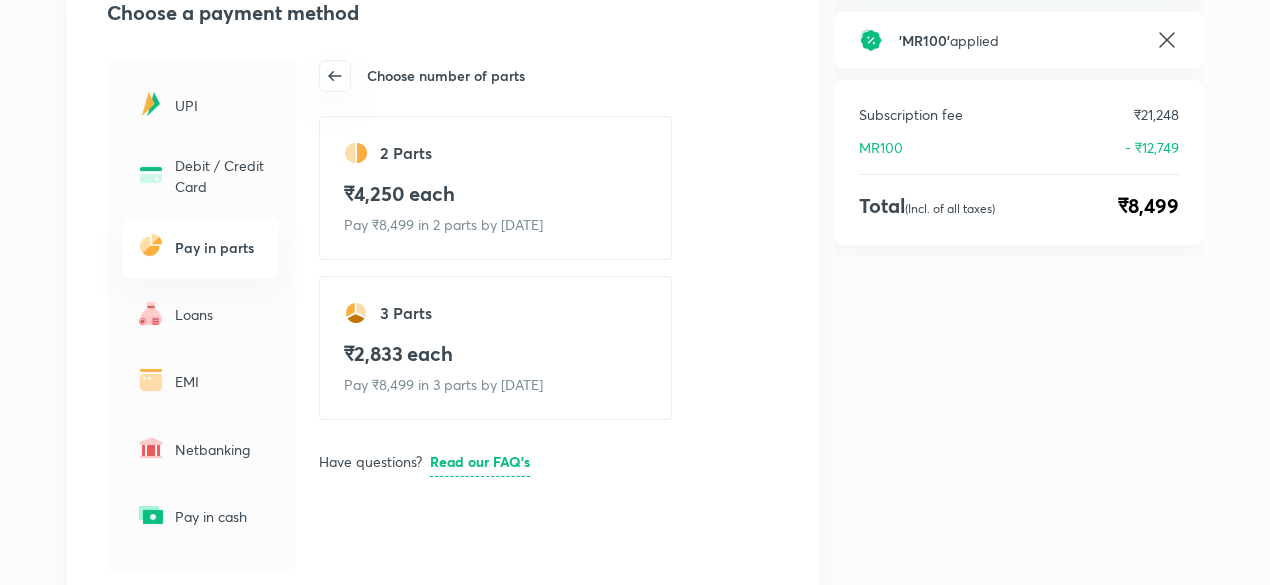 scroll, scrollTop: 267, scrollLeft: 0, axis: vertical 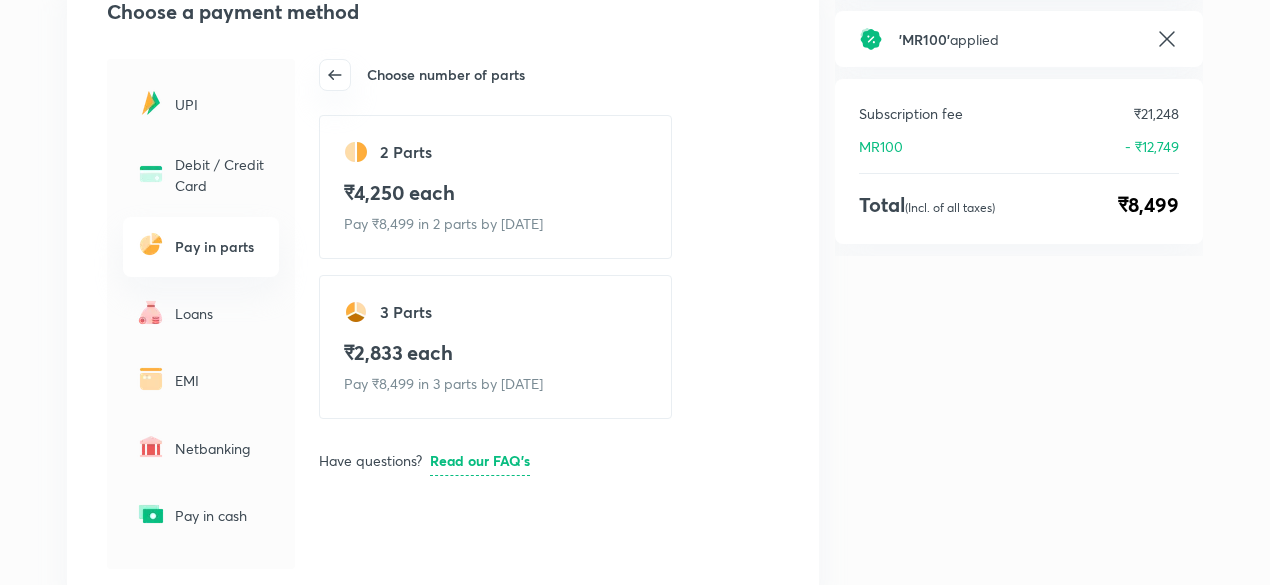 click on "₹2,833 each" at bounding box center (495, 353) 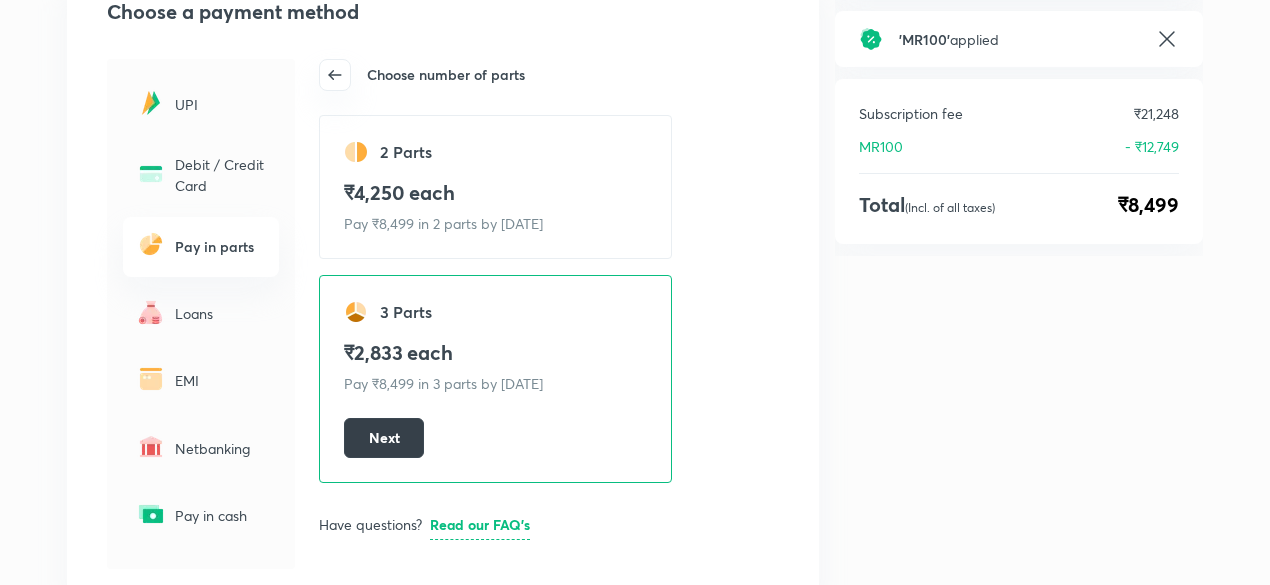 click on "Next" at bounding box center (384, 438) 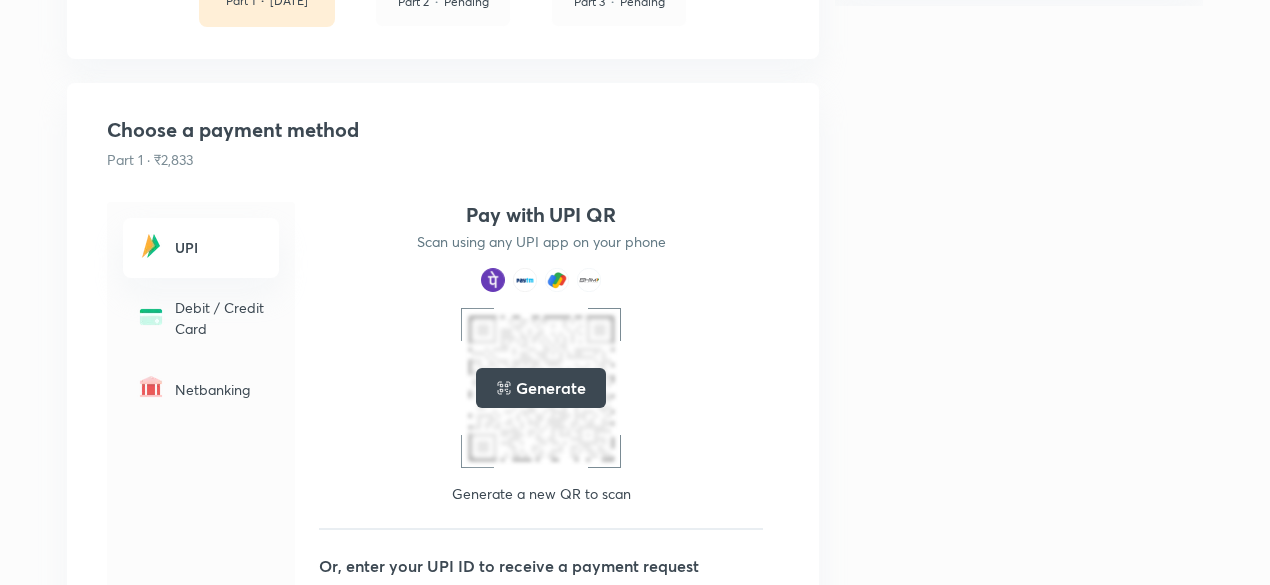 scroll, scrollTop: 0, scrollLeft: 0, axis: both 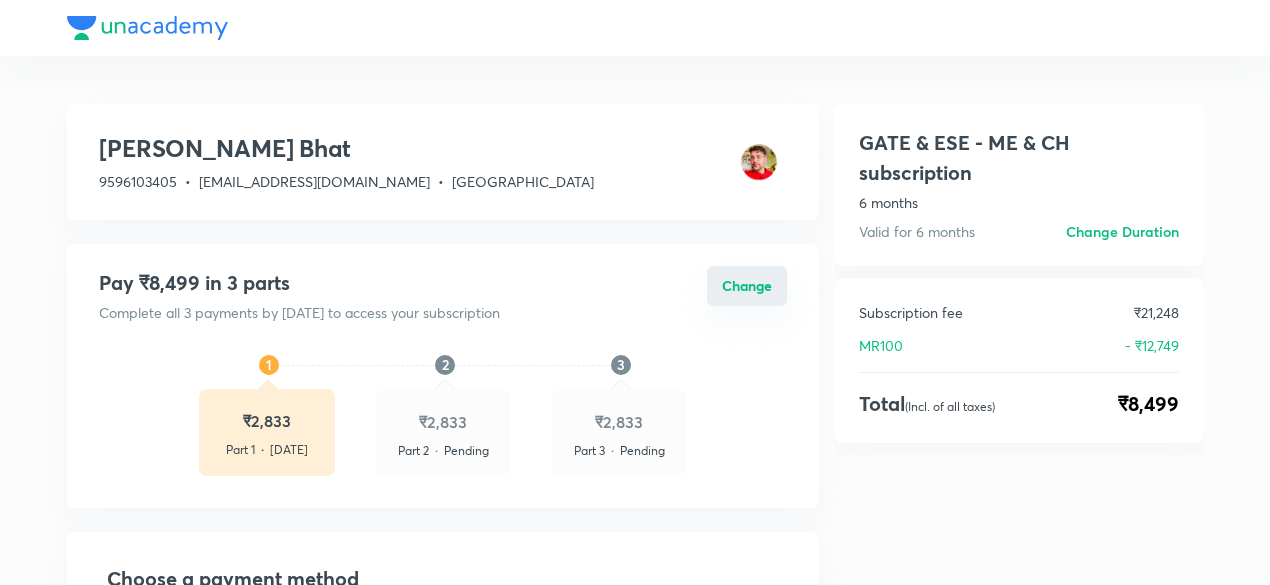 click on "Change" at bounding box center (747, 286) 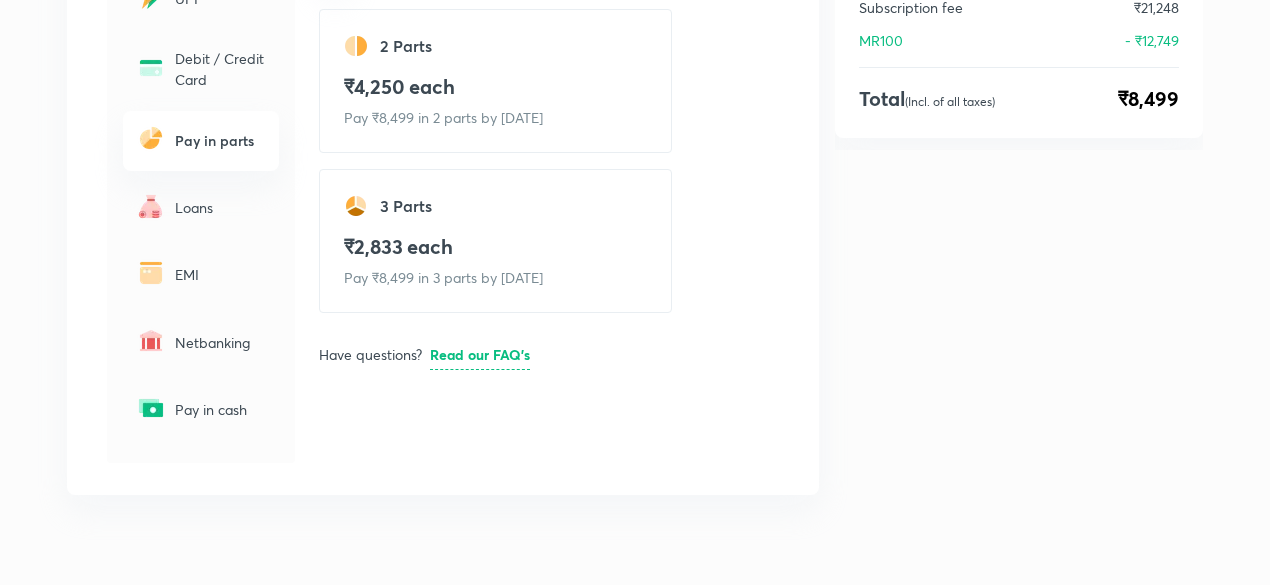 scroll, scrollTop: 385, scrollLeft: 0, axis: vertical 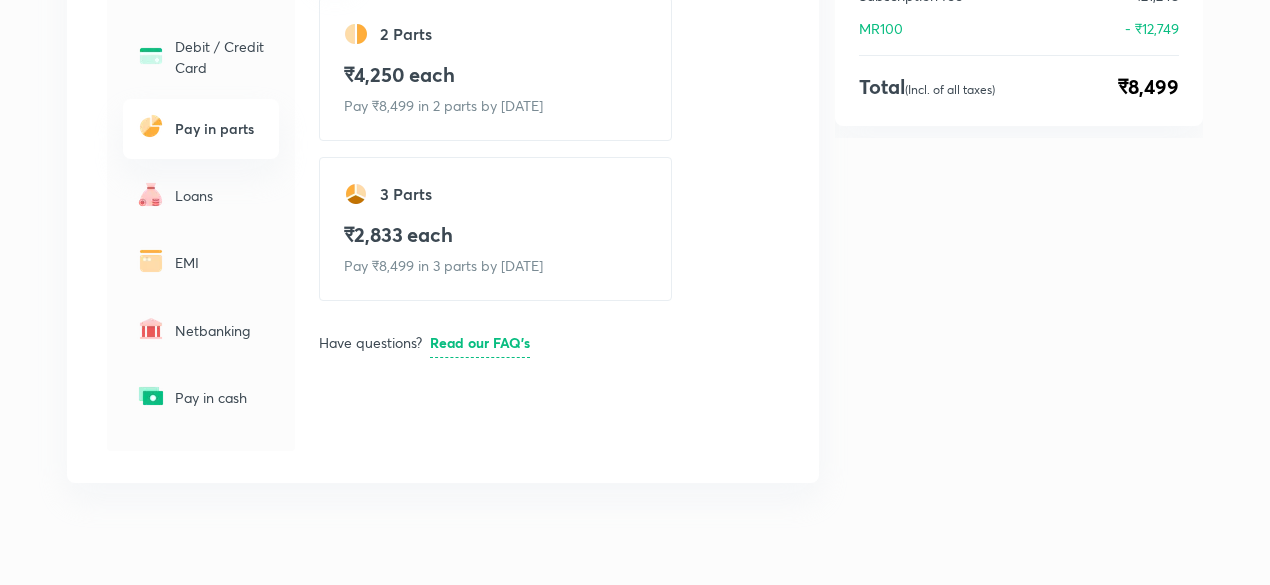 click on "Read our FAQ’s" at bounding box center [480, 343] 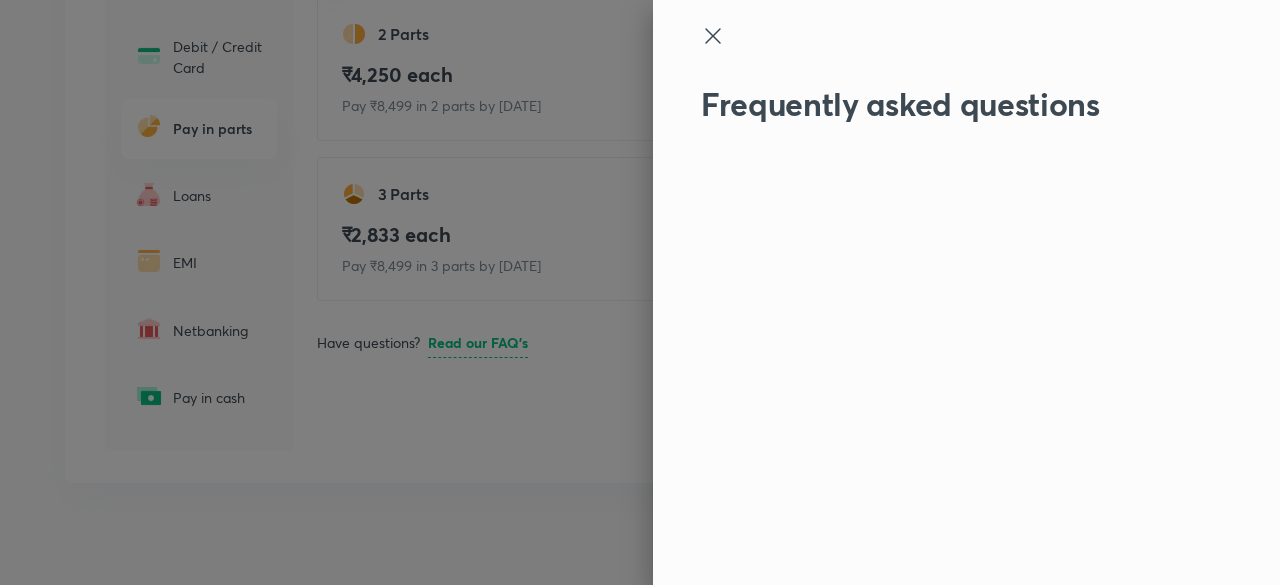 click 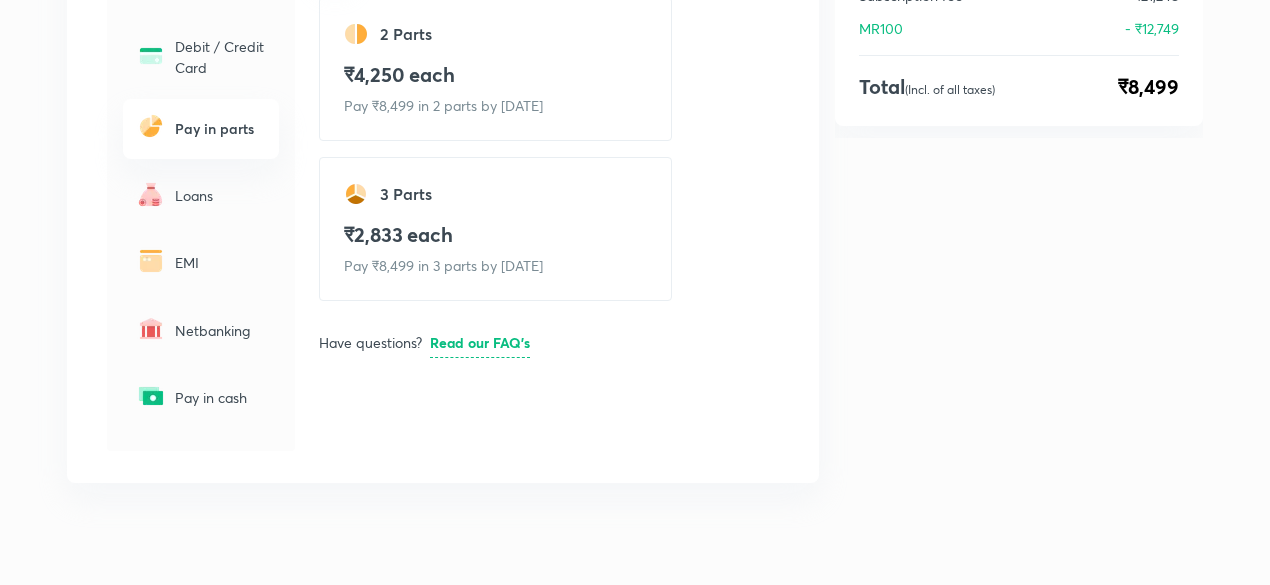 click on "Netbanking" at bounding box center (221, 330) 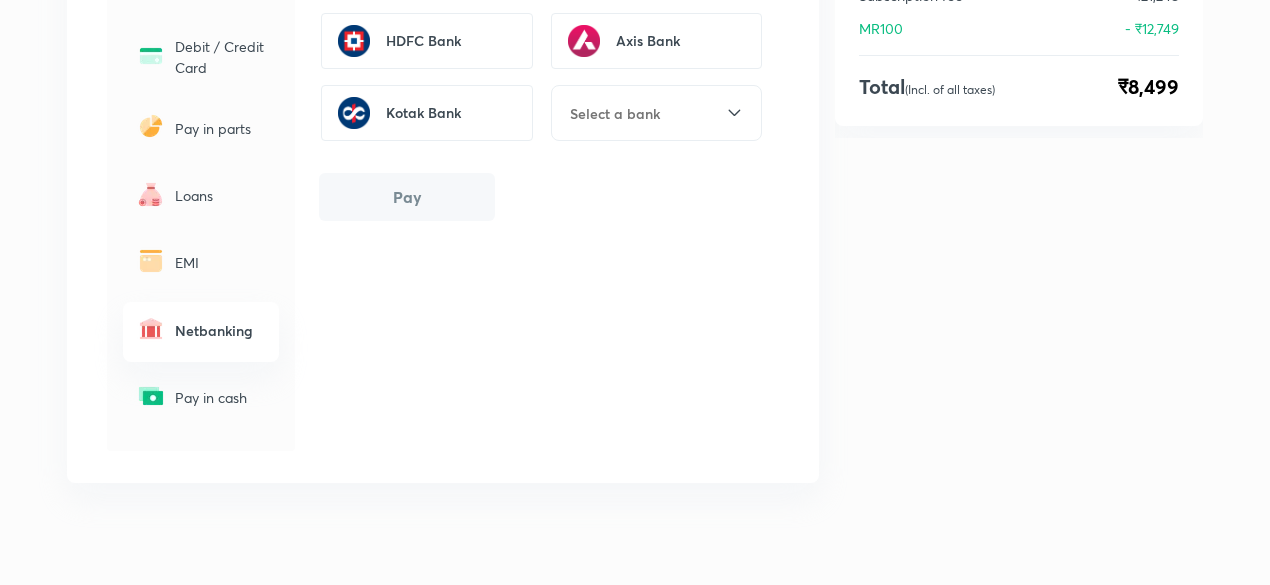 click on "EMI" at bounding box center [221, 262] 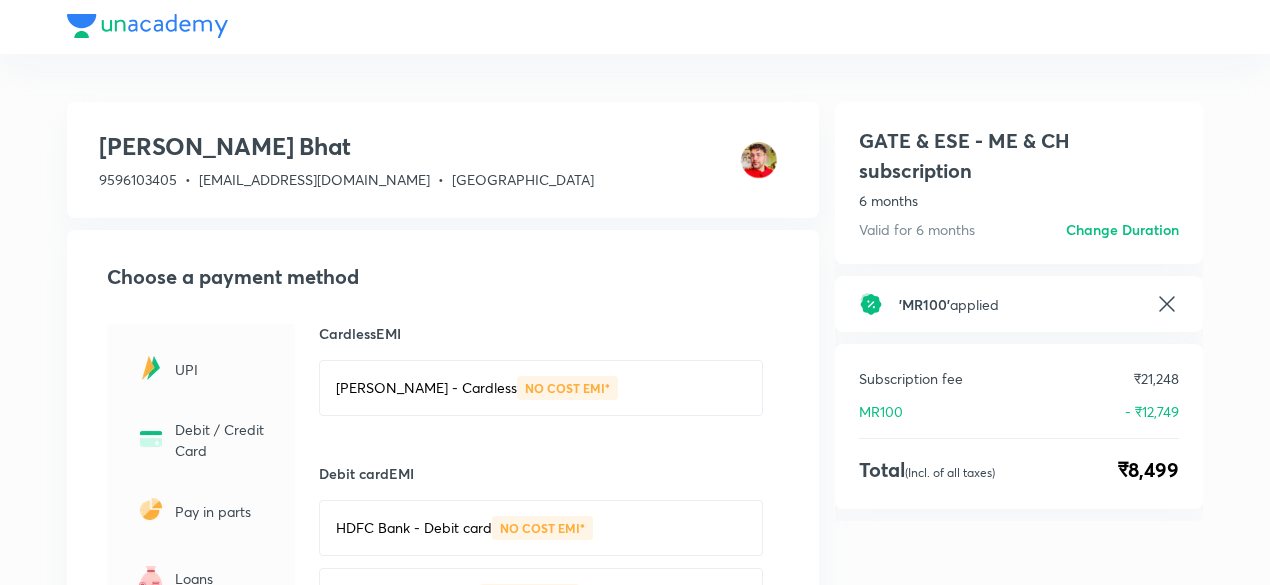 scroll, scrollTop: 0, scrollLeft: 0, axis: both 